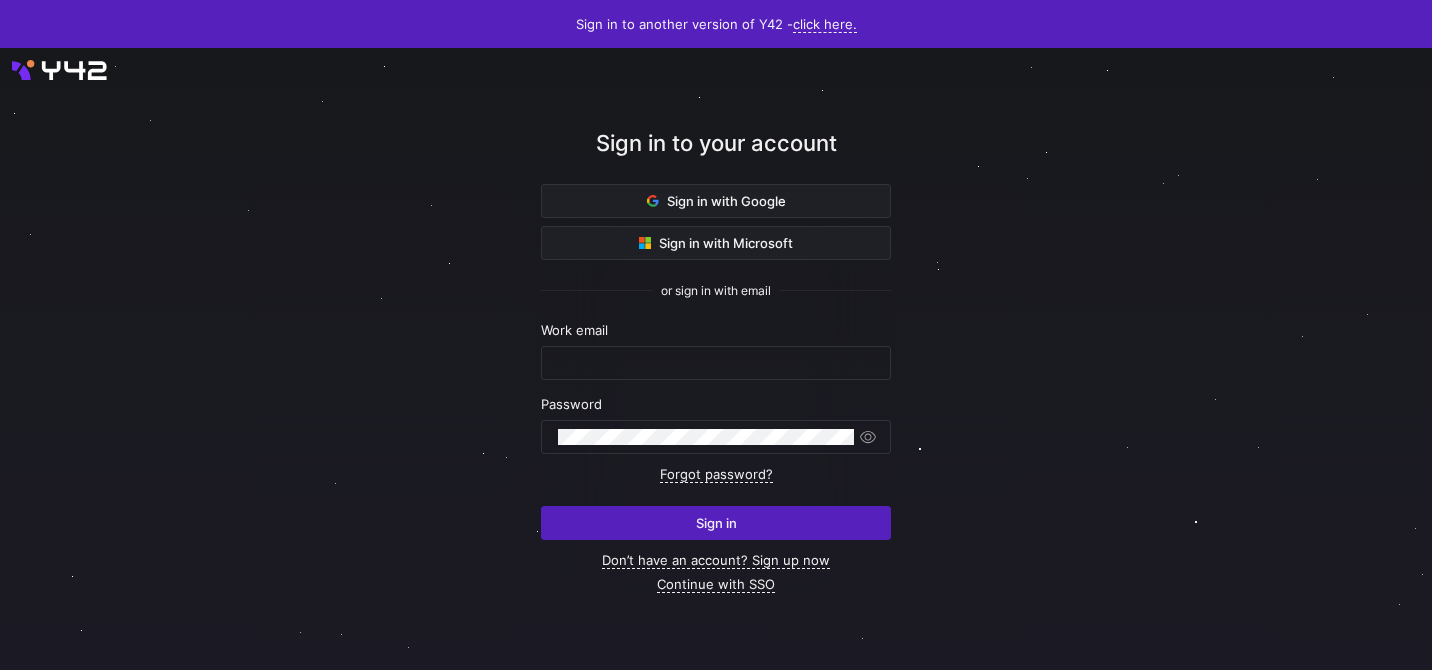 scroll, scrollTop: 0, scrollLeft: 0, axis: both 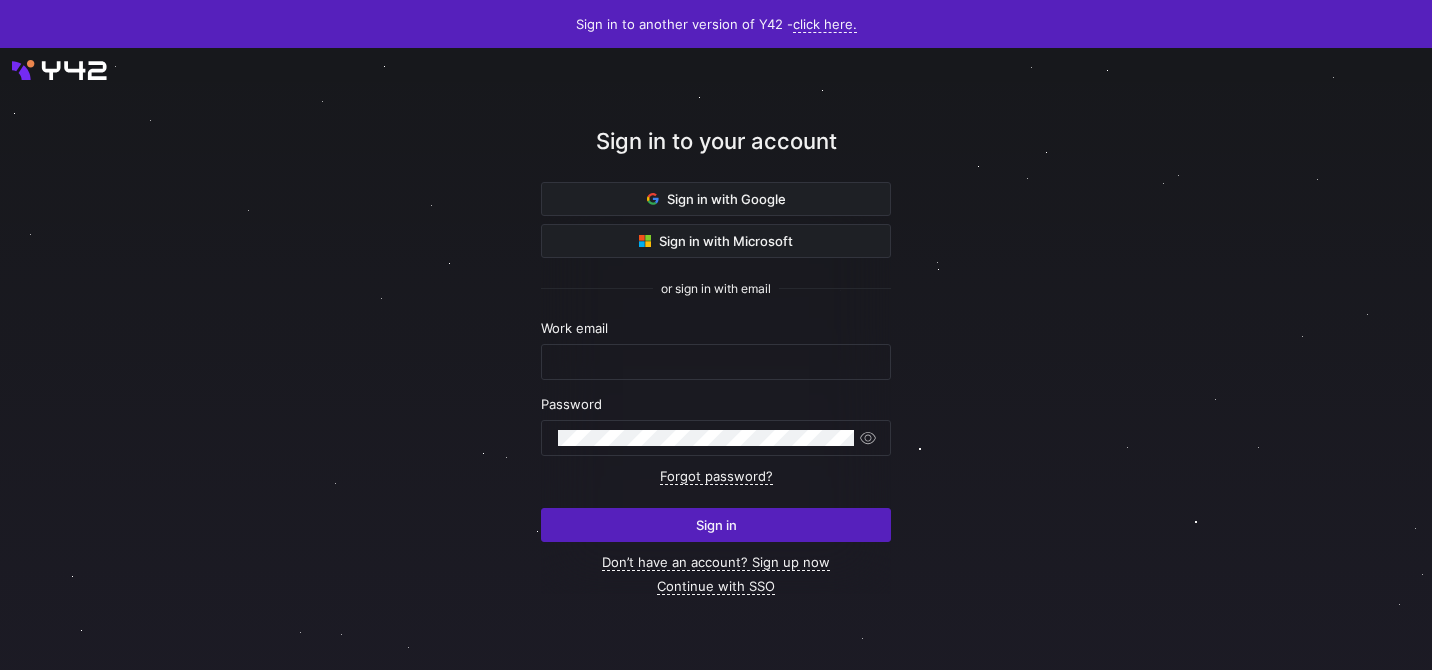 click at bounding box center [0, 670] 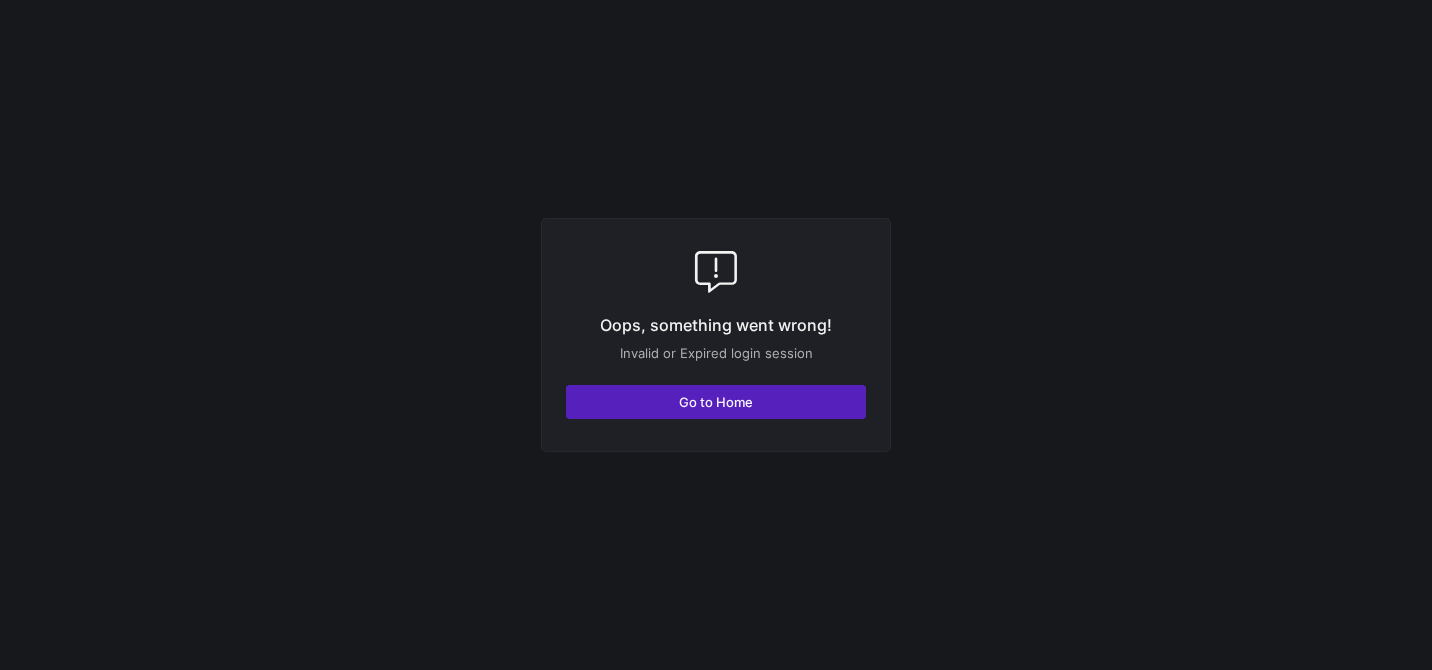 scroll, scrollTop: 0, scrollLeft: 0, axis: both 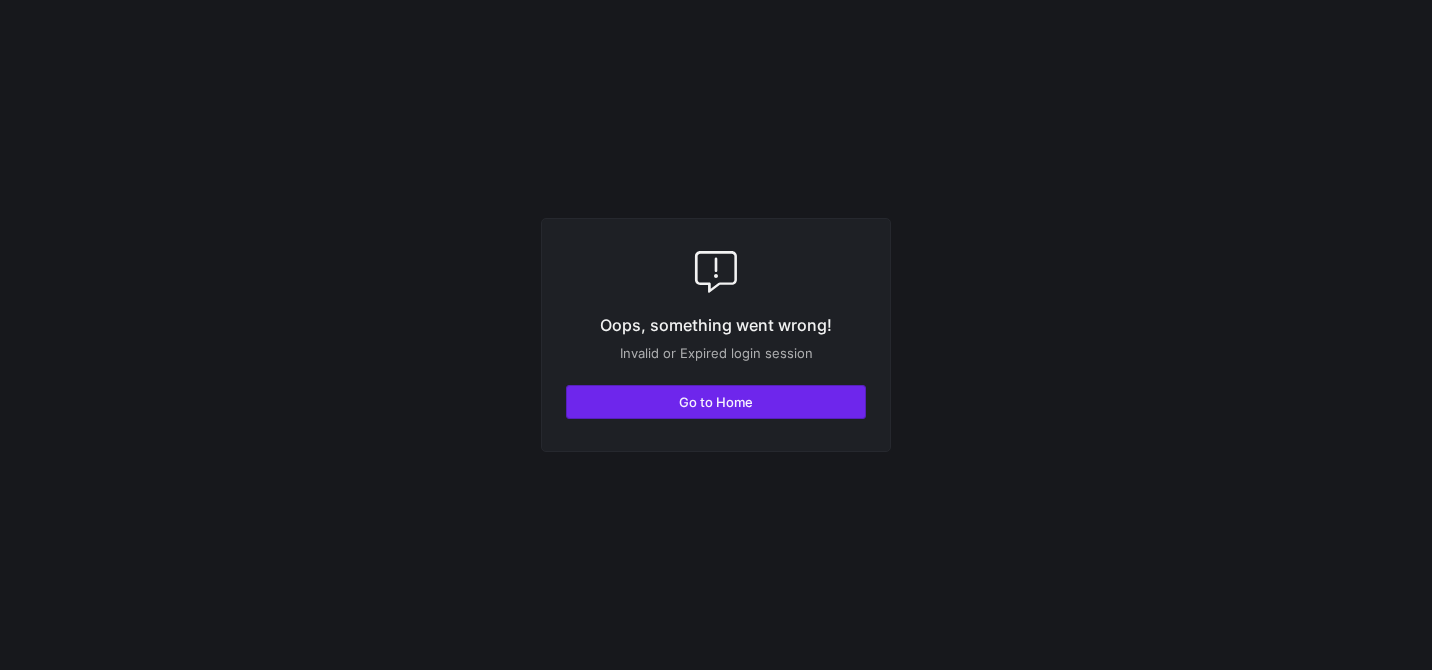 click on "Go to Home" at bounding box center (716, 402) 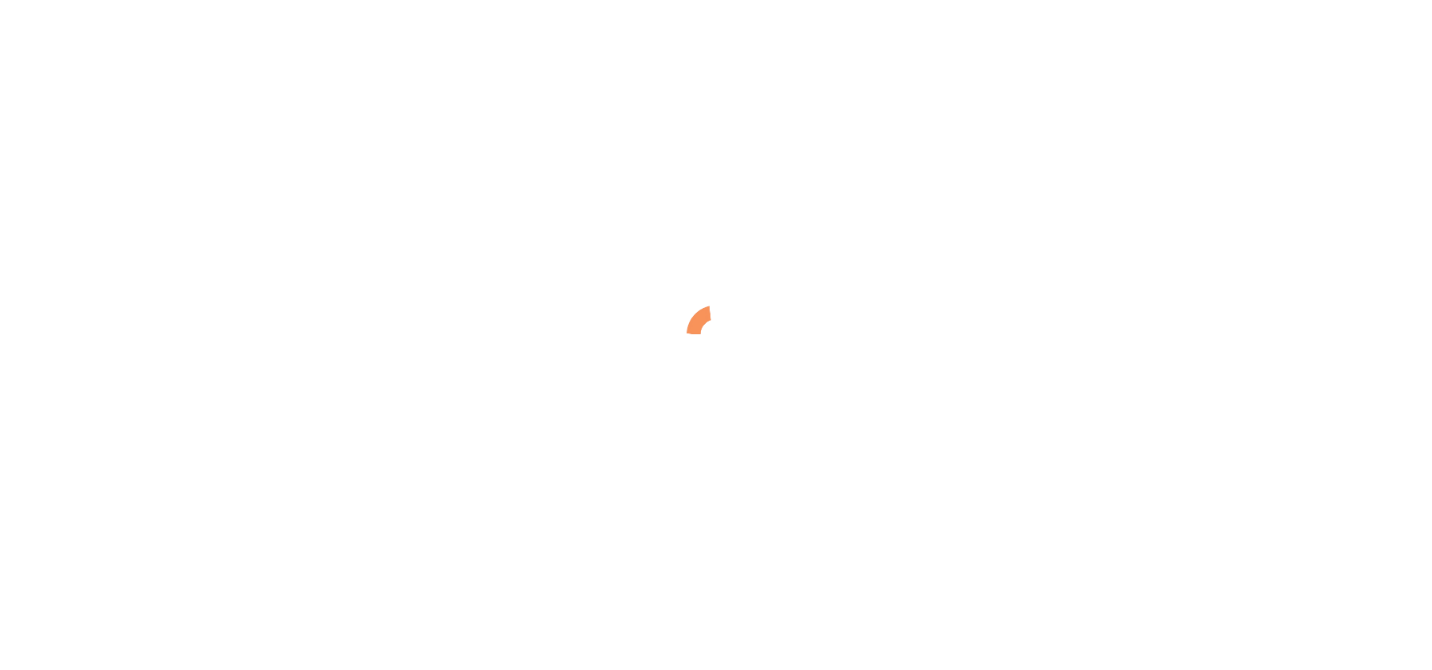scroll, scrollTop: 0, scrollLeft: 0, axis: both 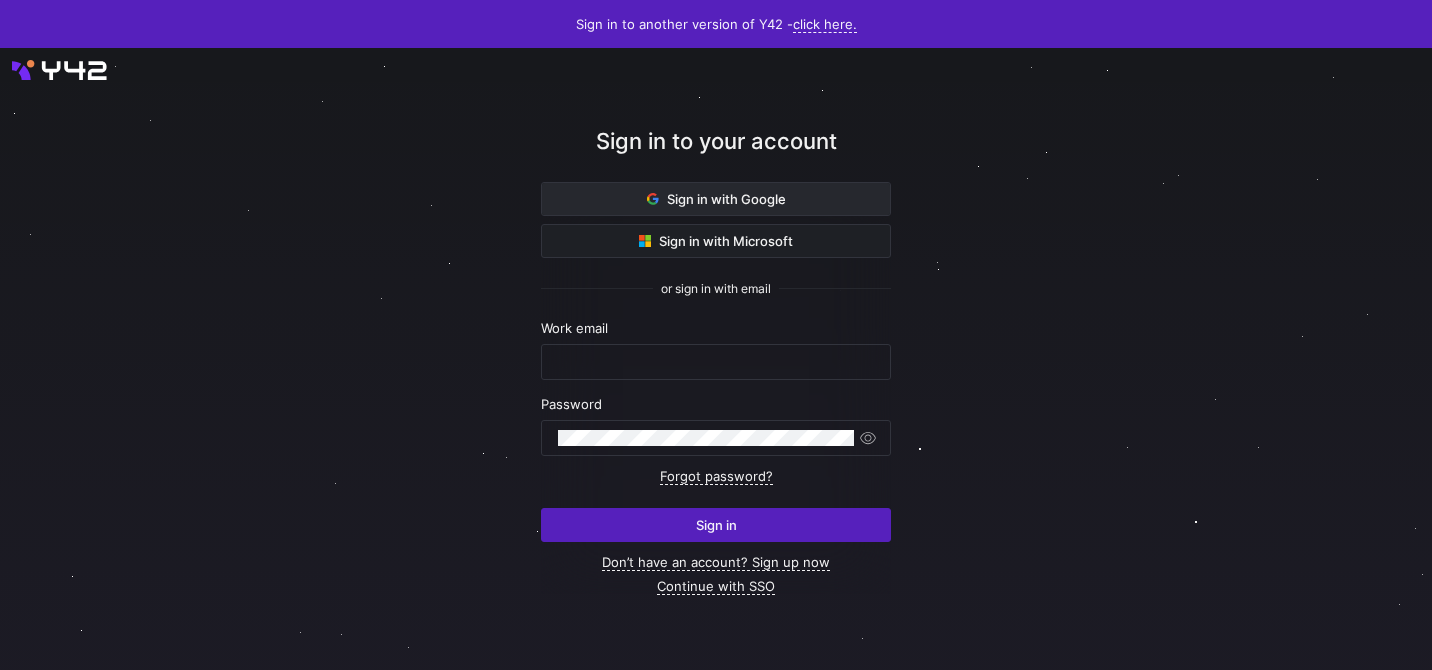 click on "Sign in with Google" 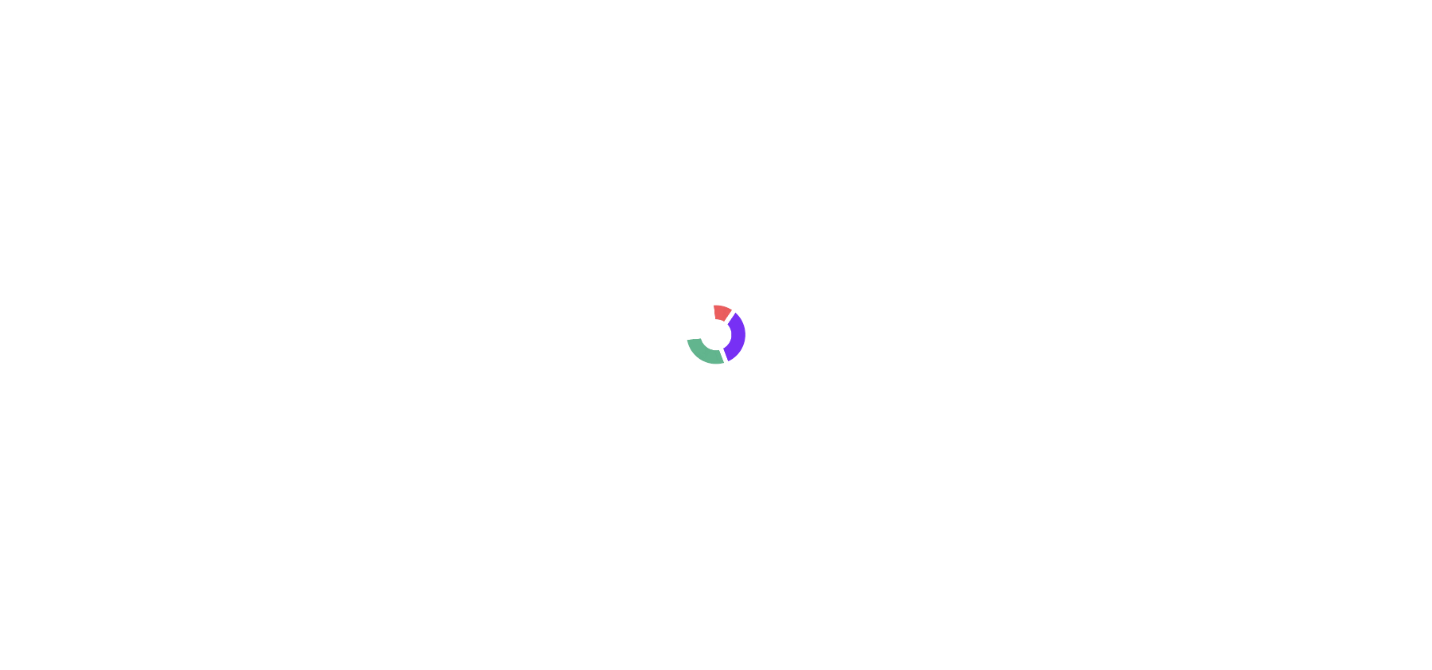 scroll, scrollTop: 0, scrollLeft: 0, axis: both 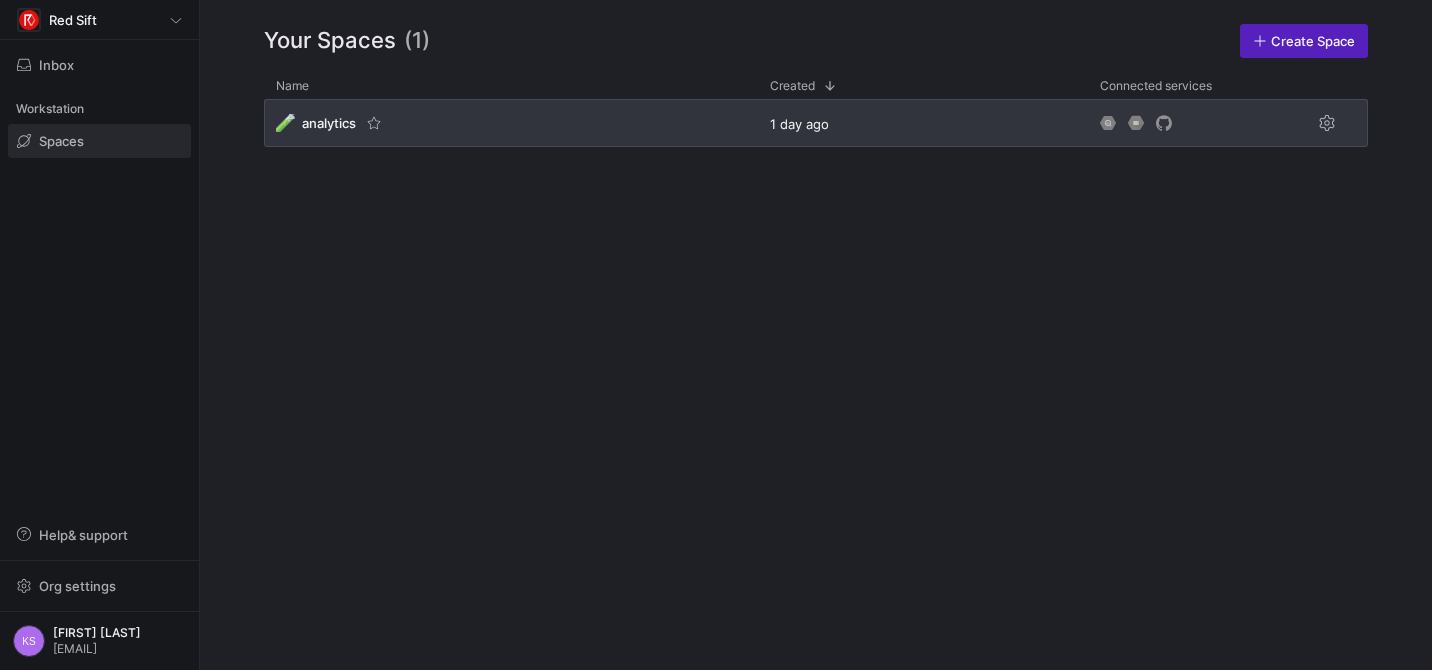 click on "analytics" 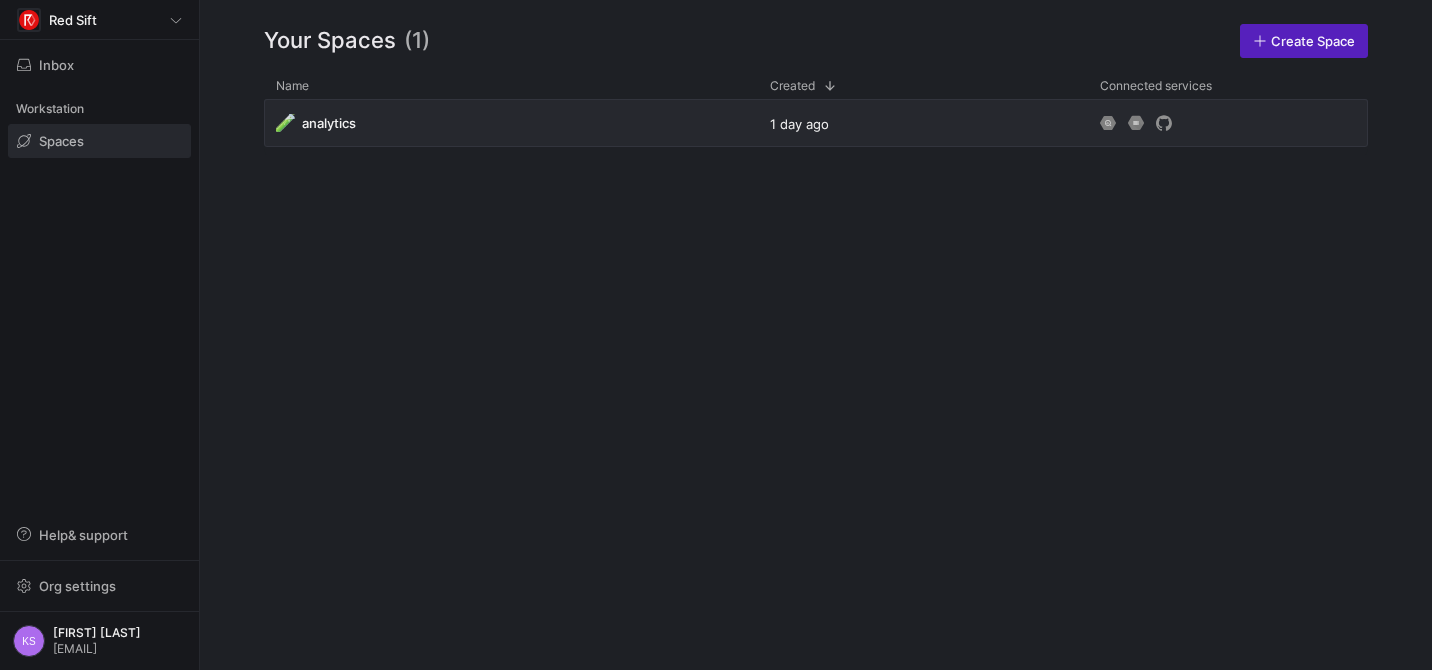 click on "Spaces" 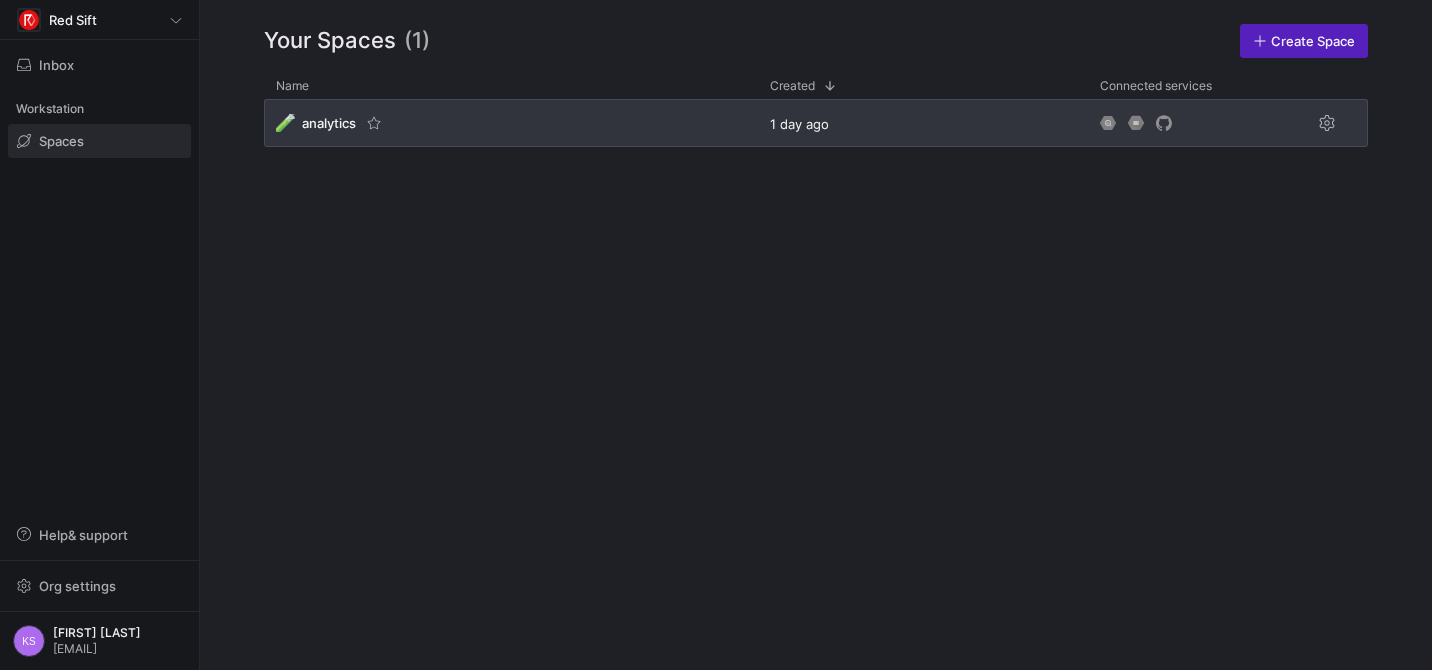 click on "🧪  analytics" 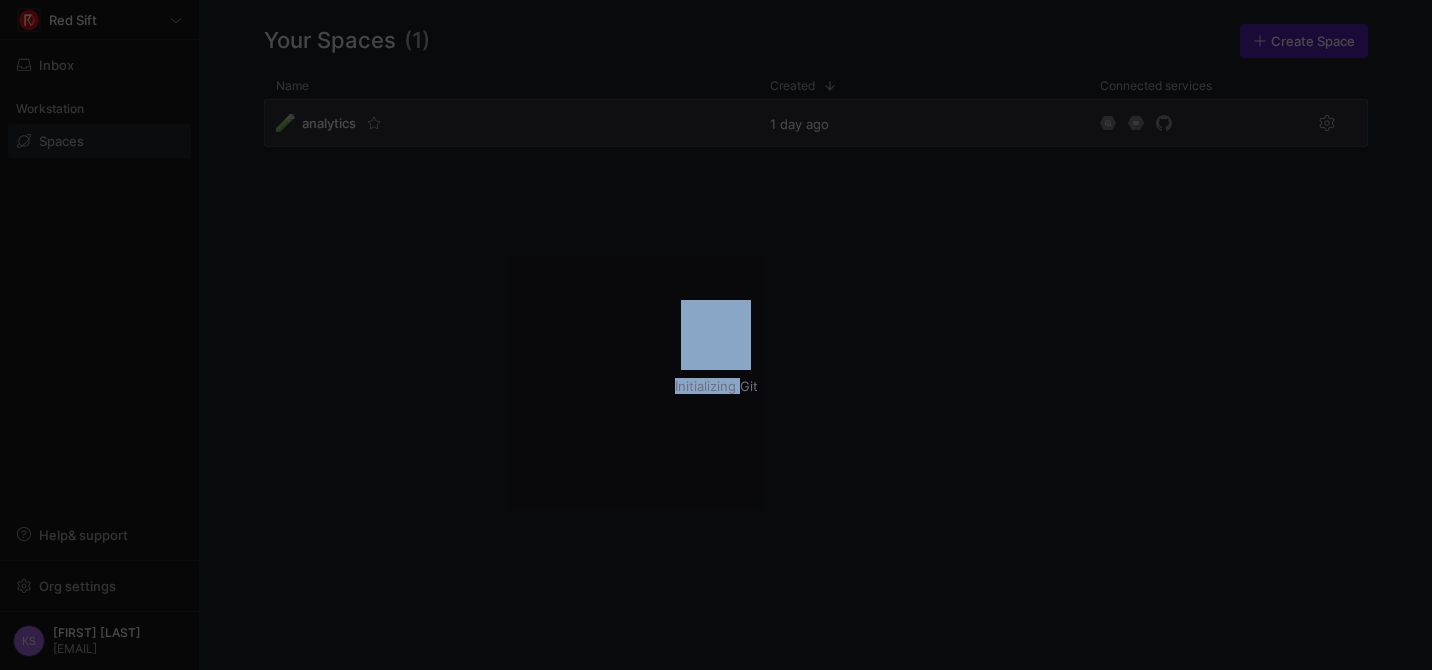 click on "Initializing Git" at bounding box center [716, 335] 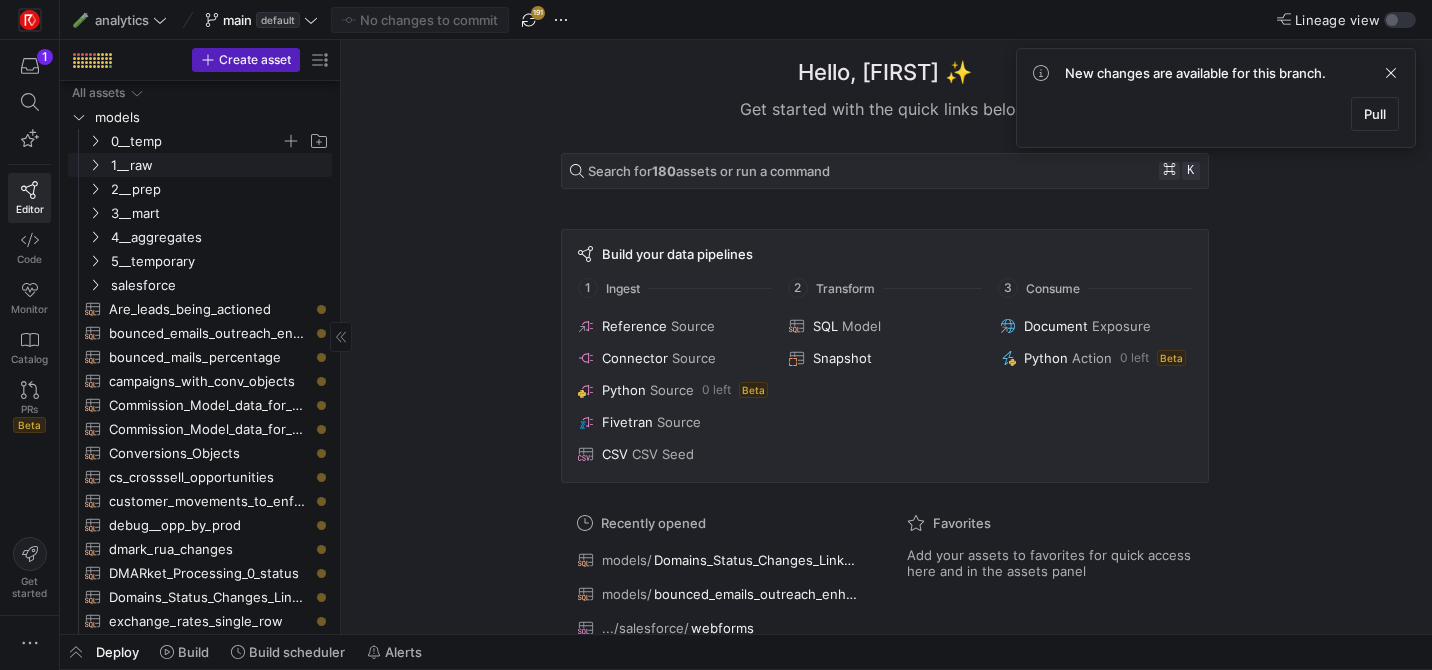 scroll, scrollTop: 97, scrollLeft: 0, axis: vertical 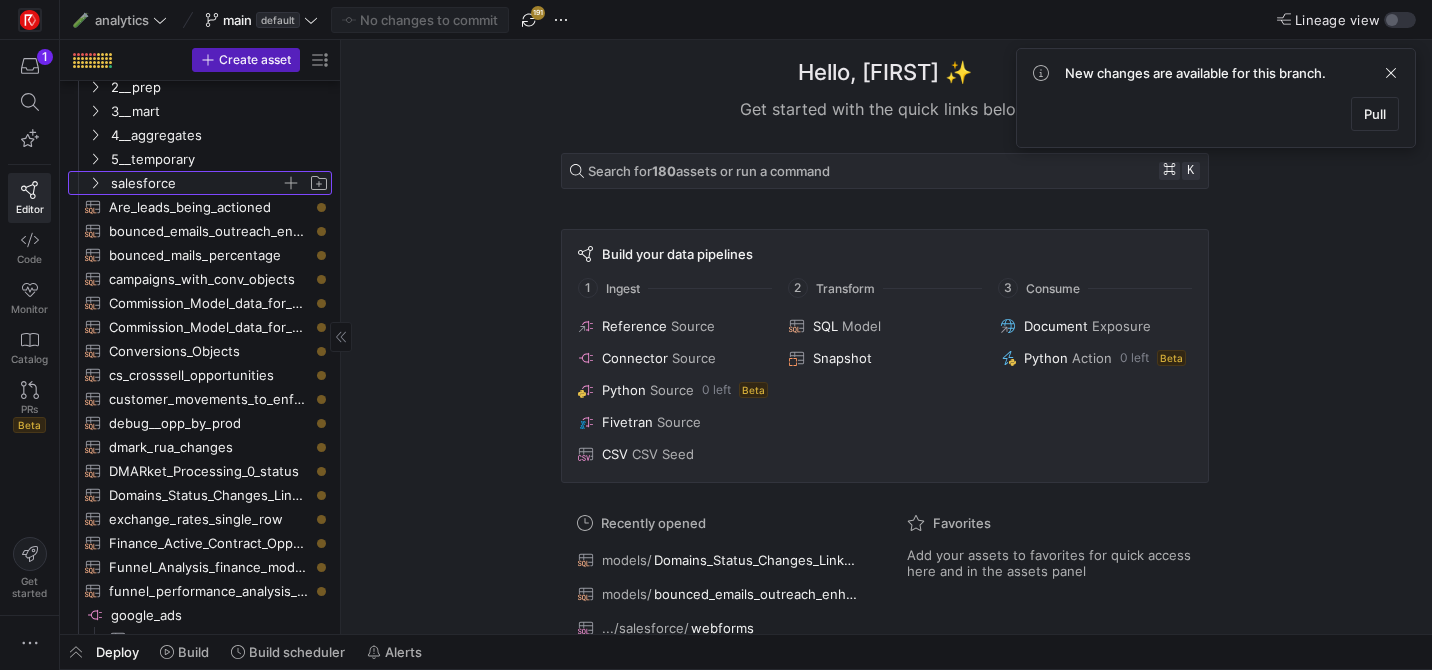 click 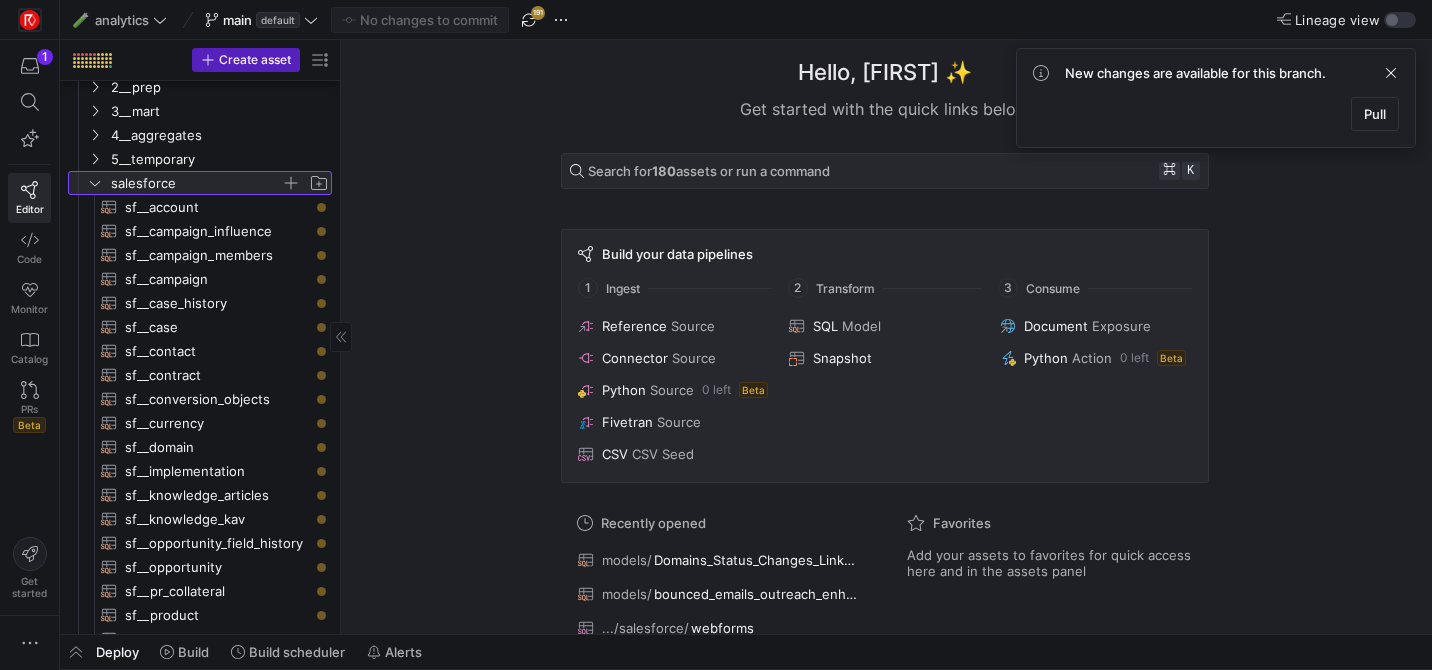 scroll, scrollTop: 108, scrollLeft: 0, axis: vertical 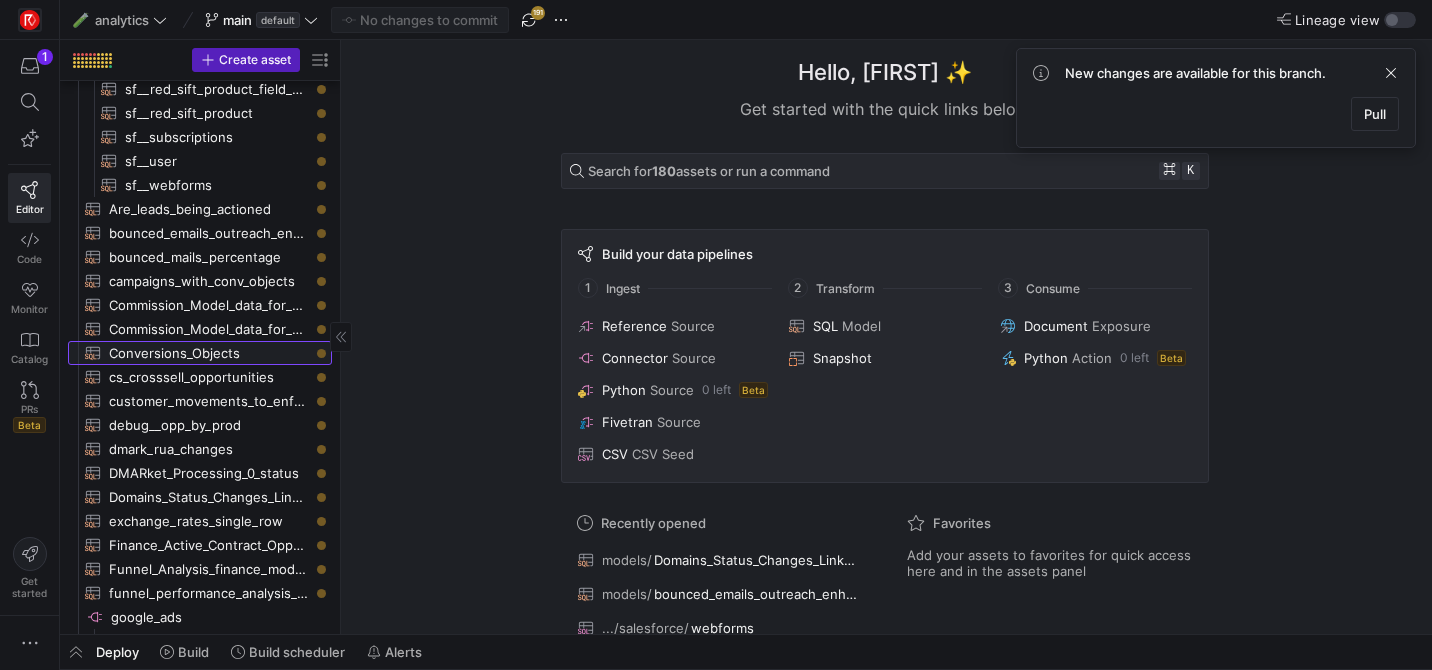 click on "Conversions_Objects​​​​​​​​​​" 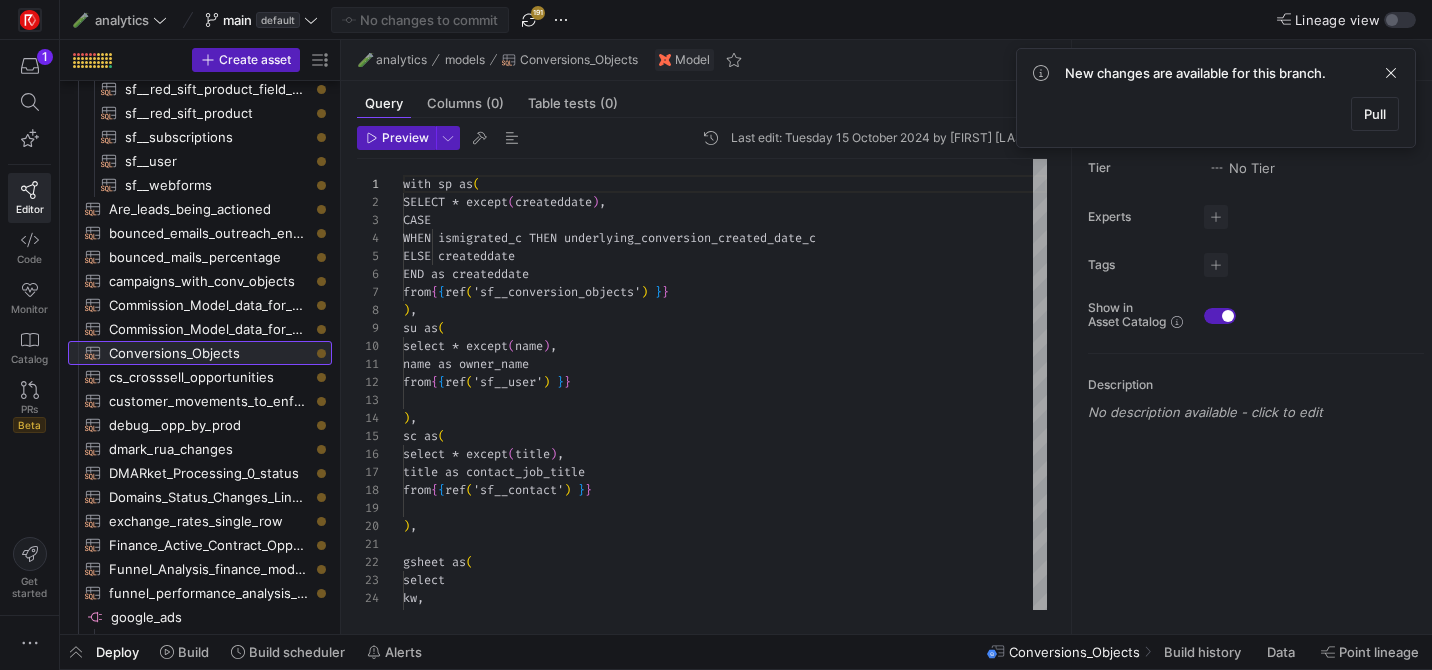 scroll, scrollTop: 180, scrollLeft: 0, axis: vertical 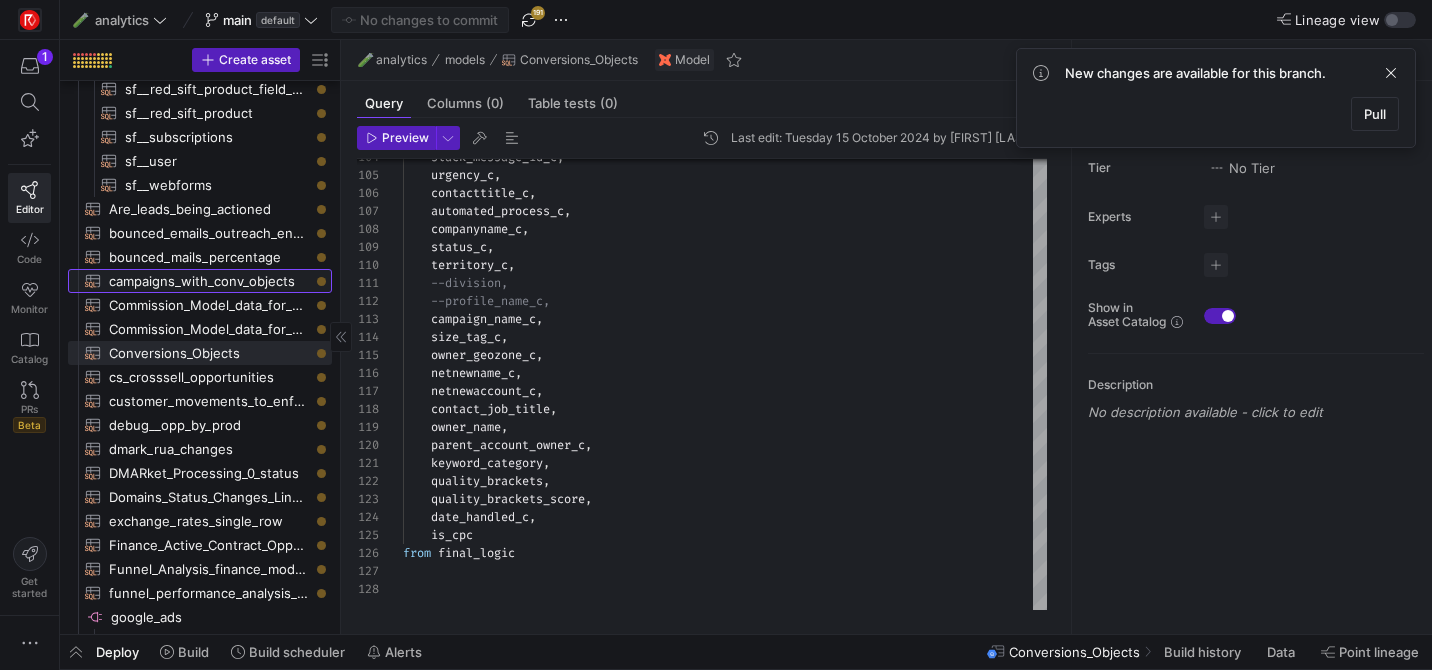 click on "campaigns_with_conv_objects​​​​​​​​​​" 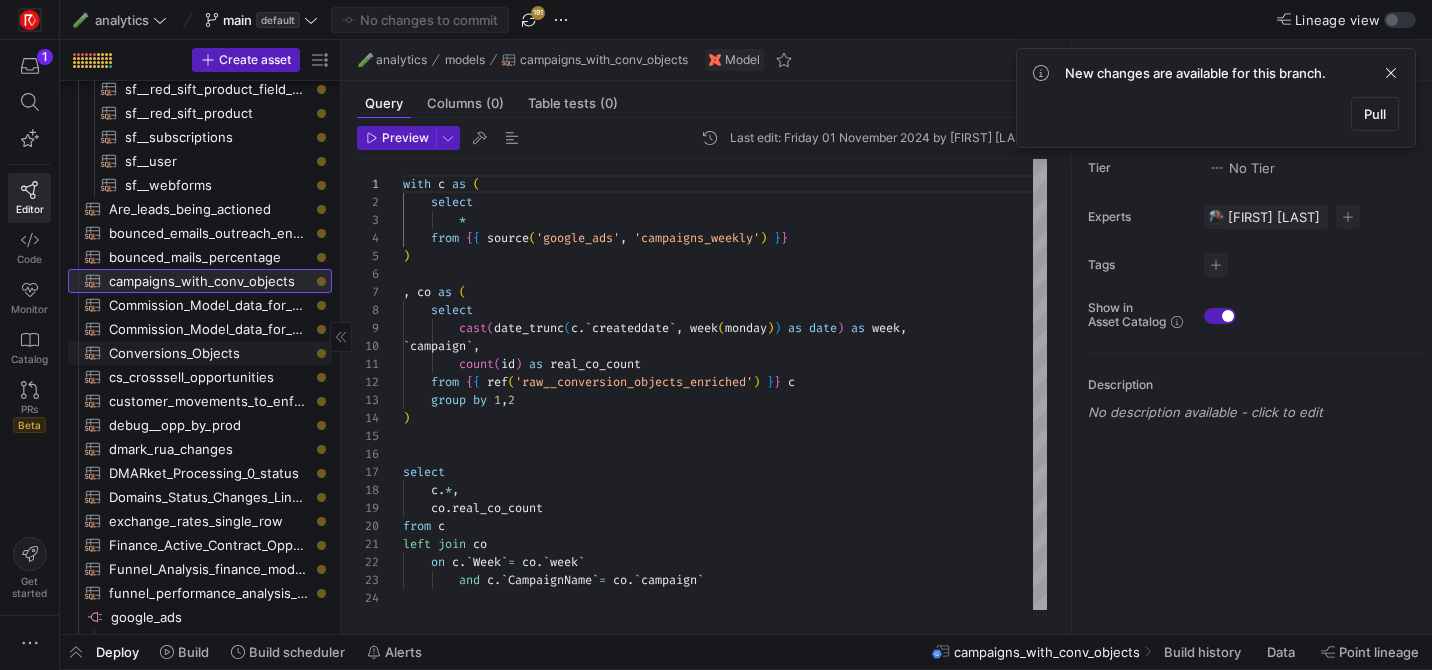 scroll, scrollTop: 727, scrollLeft: 0, axis: vertical 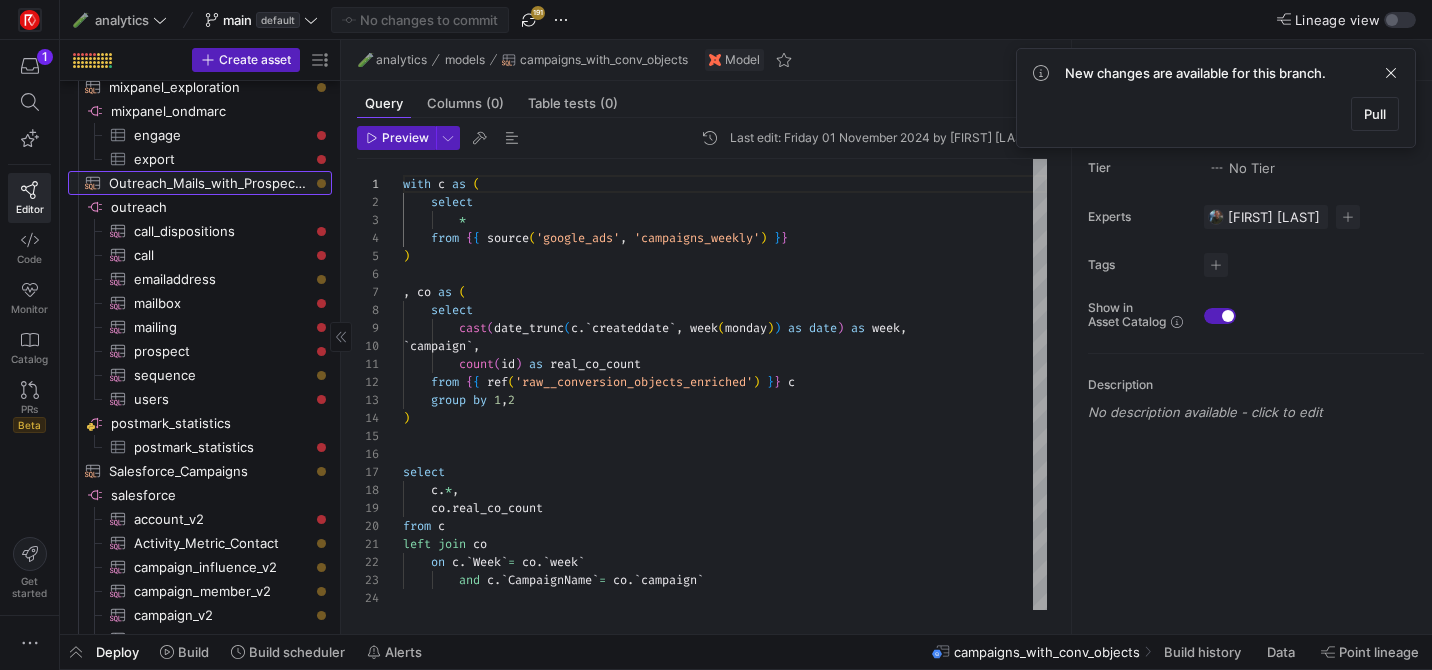 click on "Outreach_Mails_with_Prospects_and_Emails​​​​​​​​​​" 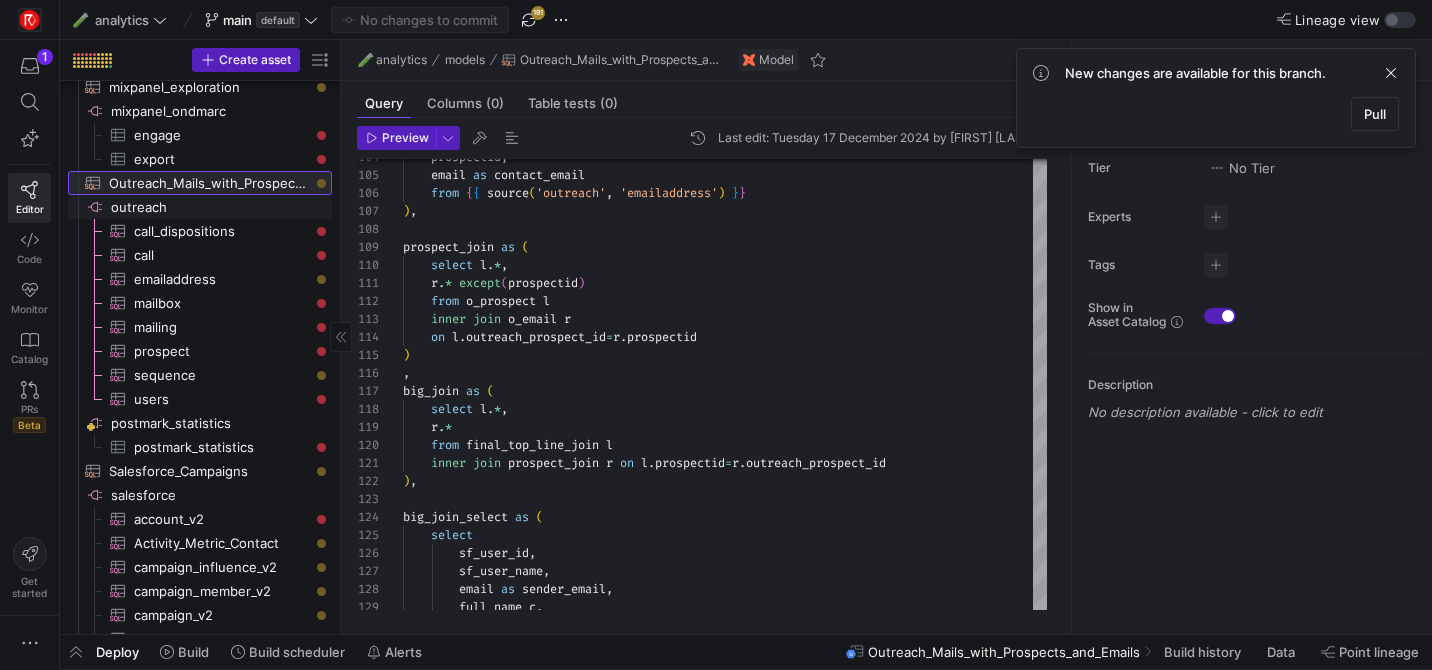 scroll, scrollTop: 1996, scrollLeft: 0, axis: vertical 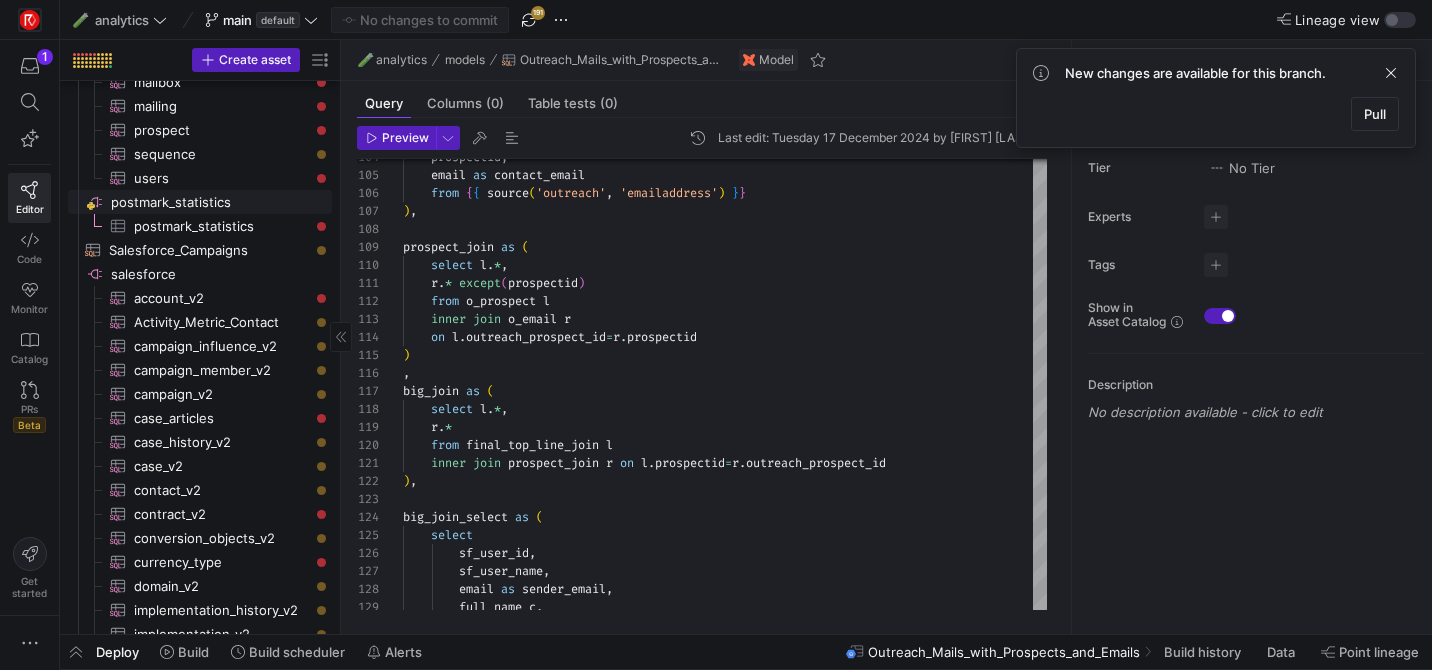 click on "postmark_statistics​​​​​​​​" 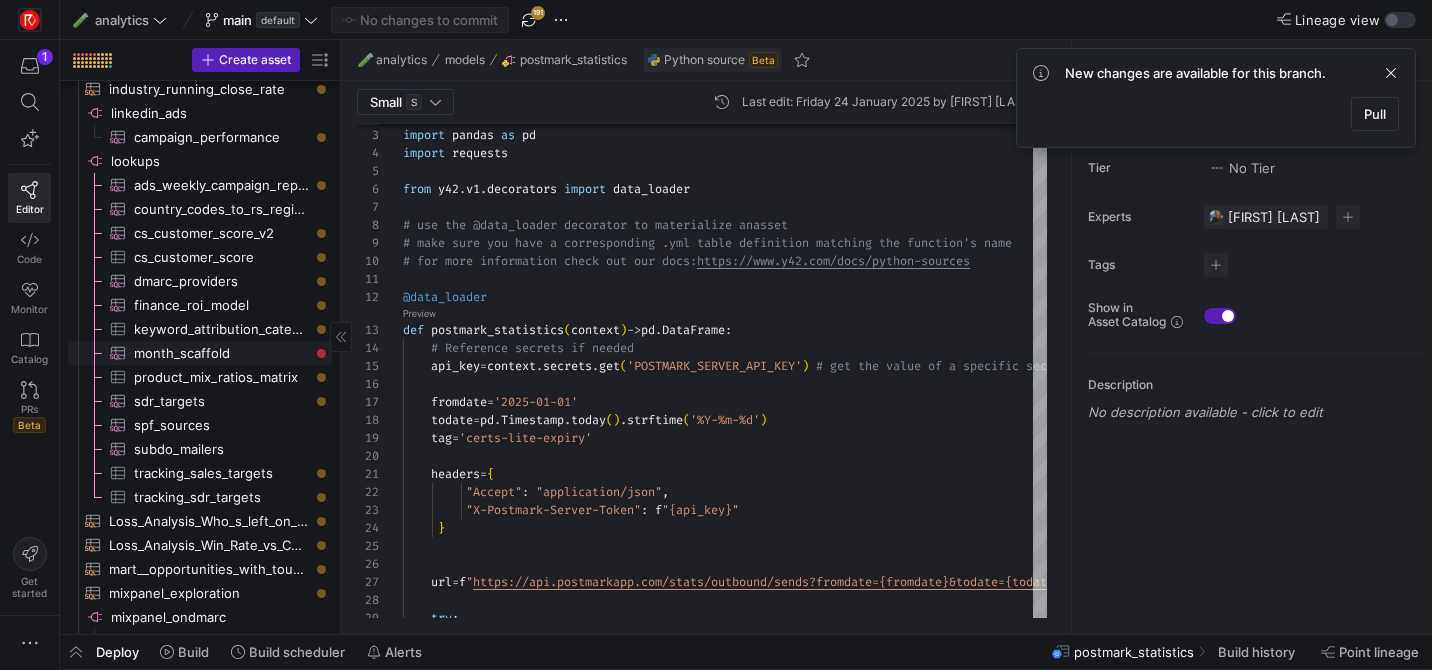 scroll, scrollTop: 1370, scrollLeft: 0, axis: vertical 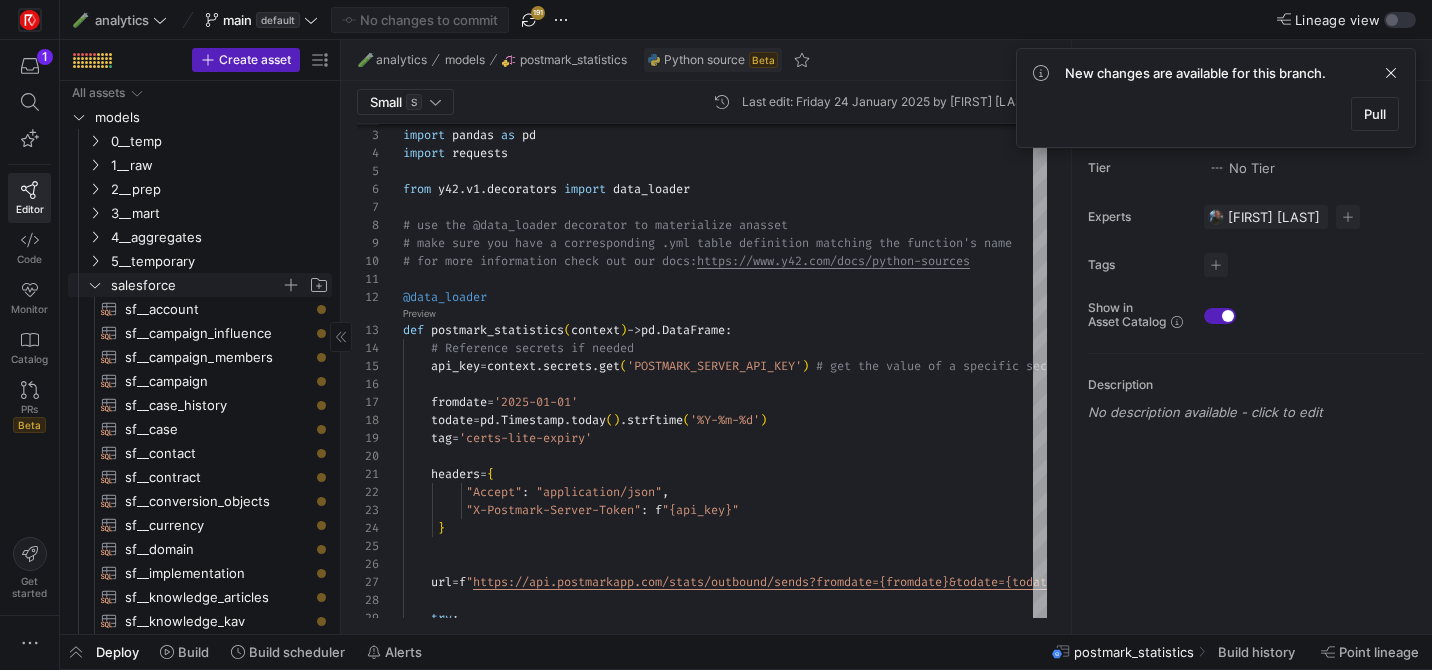 click 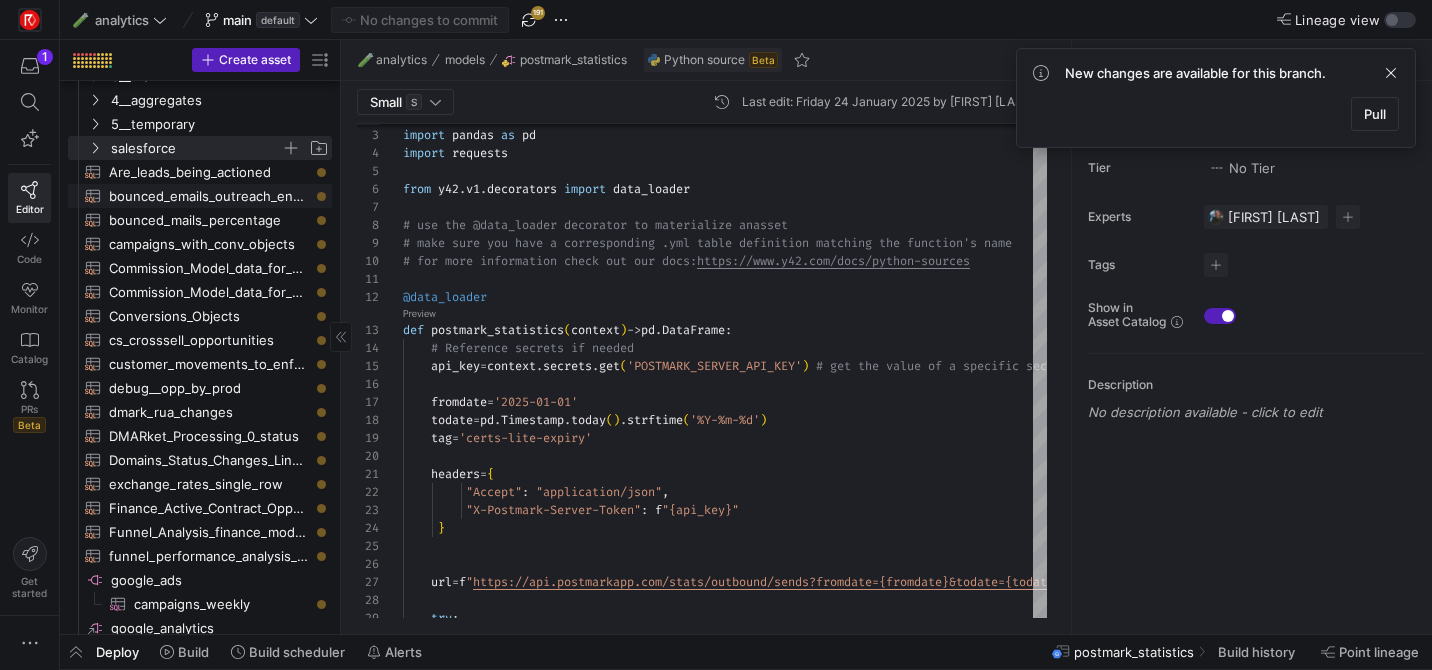 click on "bounced_emails_outreach_enhanced​​​​​​​​​​" 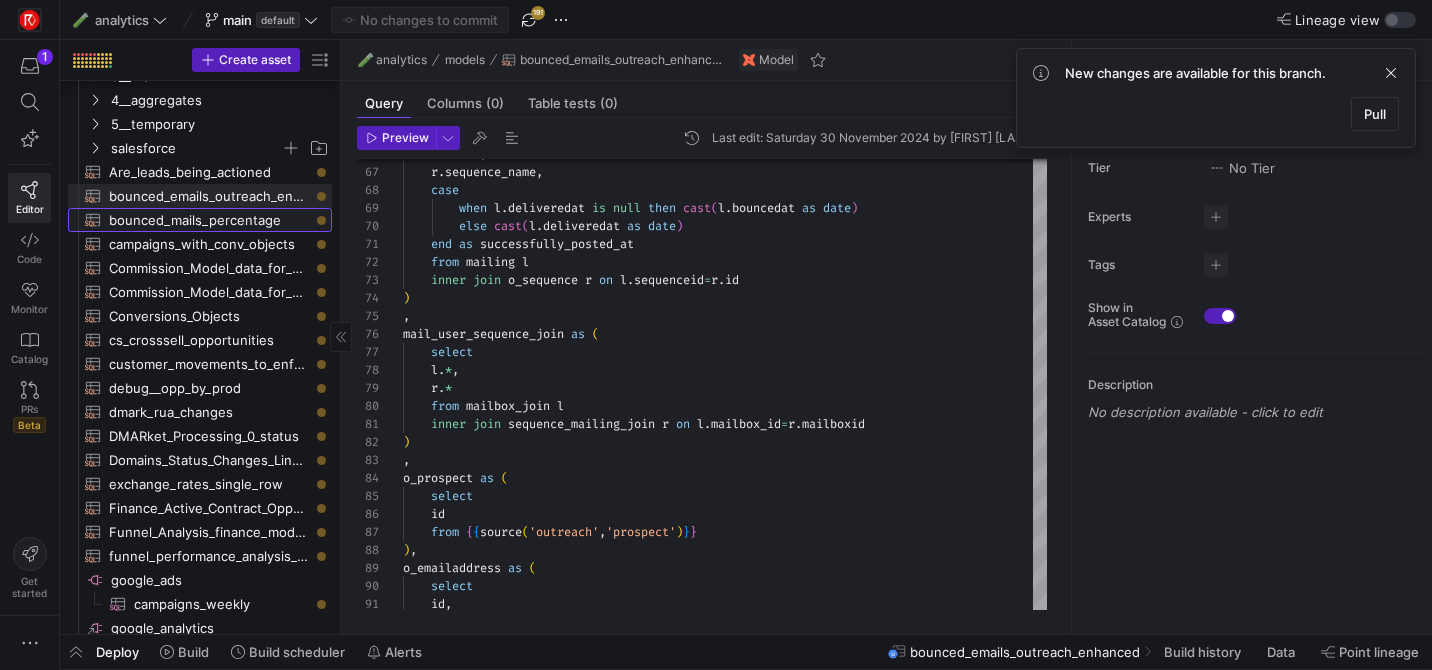 click on "bounced_mails_percentage​​​​​​​​​​" 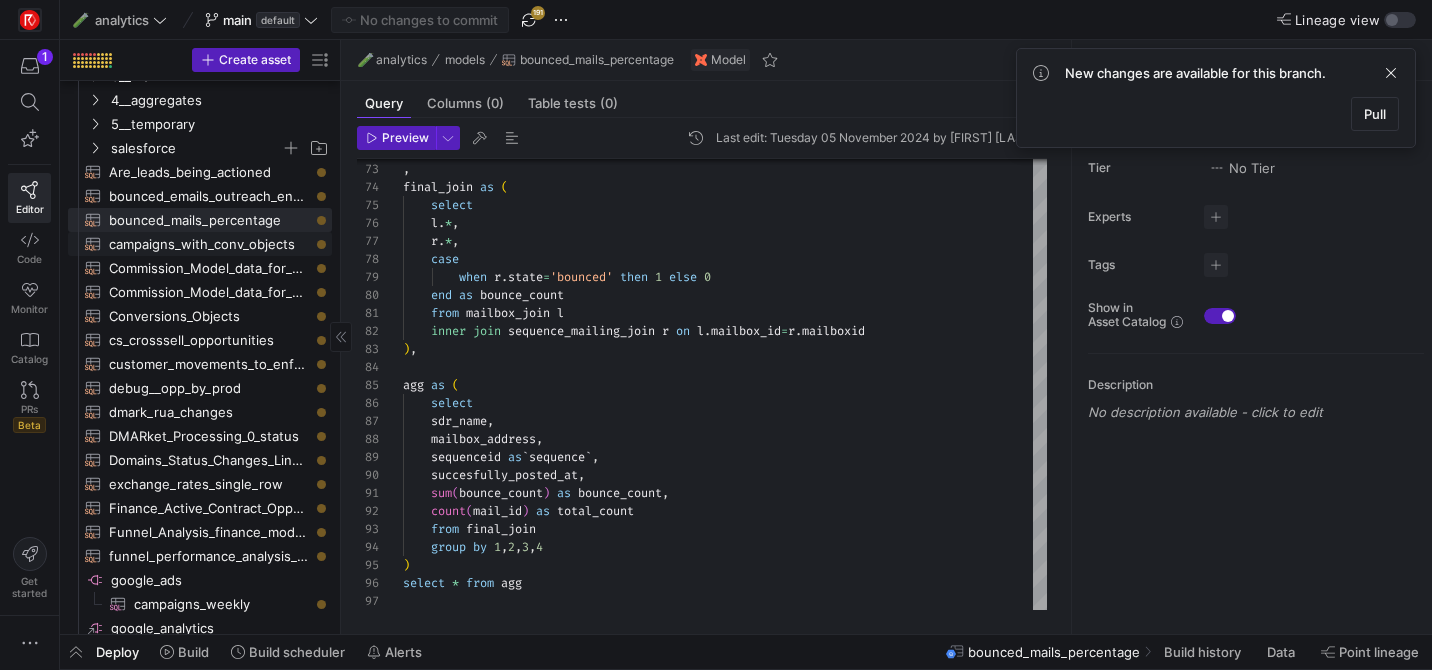 click on "campaigns_with_conv_objects​​​​​​​​​​" 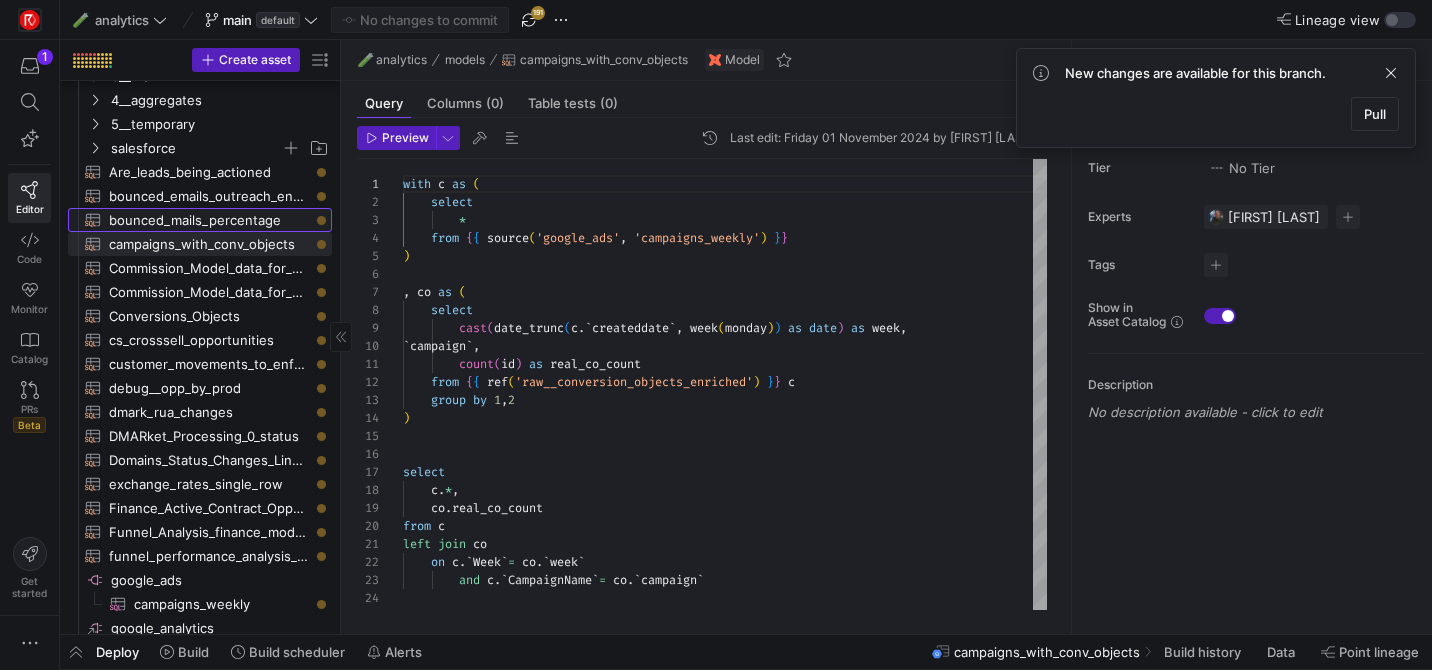 click on "bounced_mails_percentage​​​​​​​​​​" 